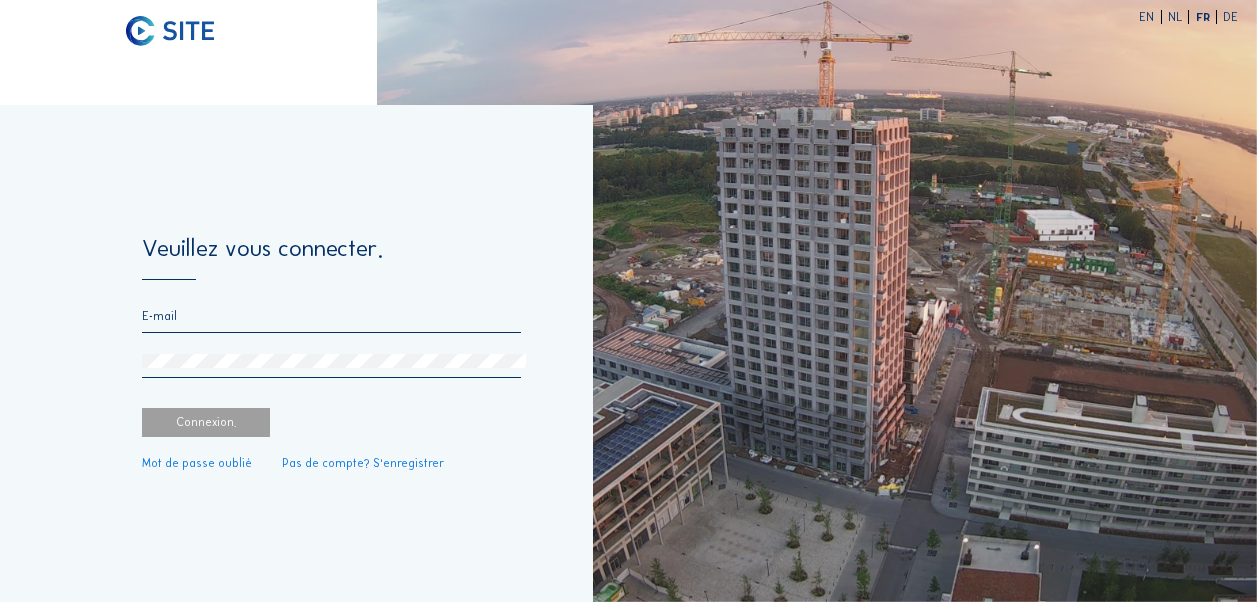 scroll, scrollTop: 0, scrollLeft: 0, axis: both 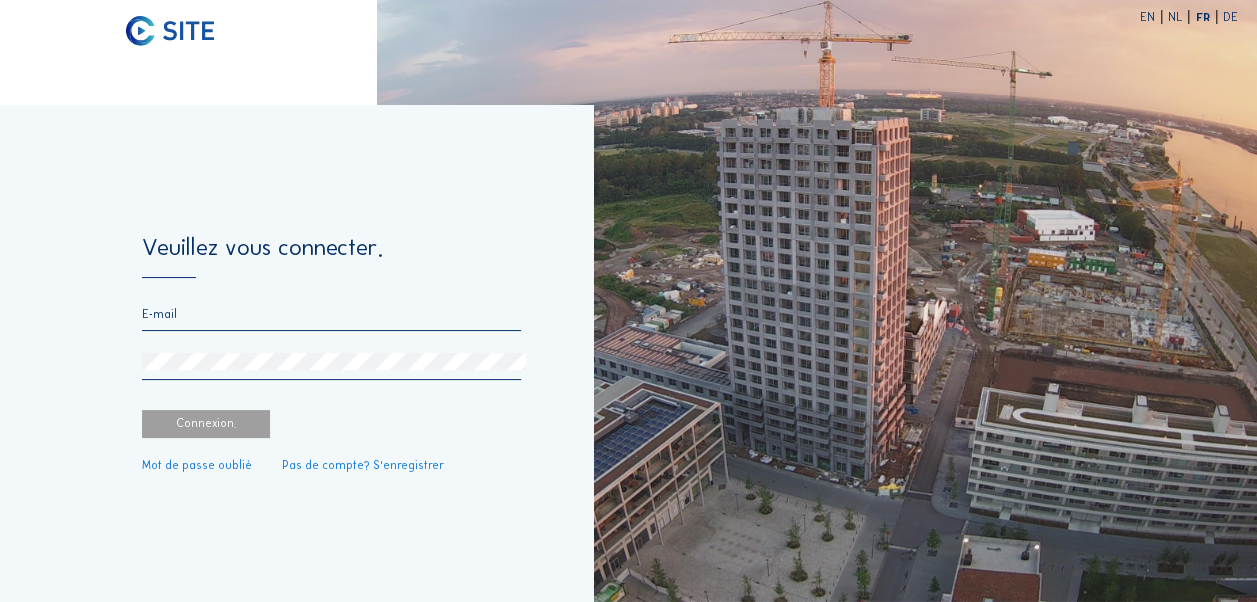click at bounding box center [331, 314] 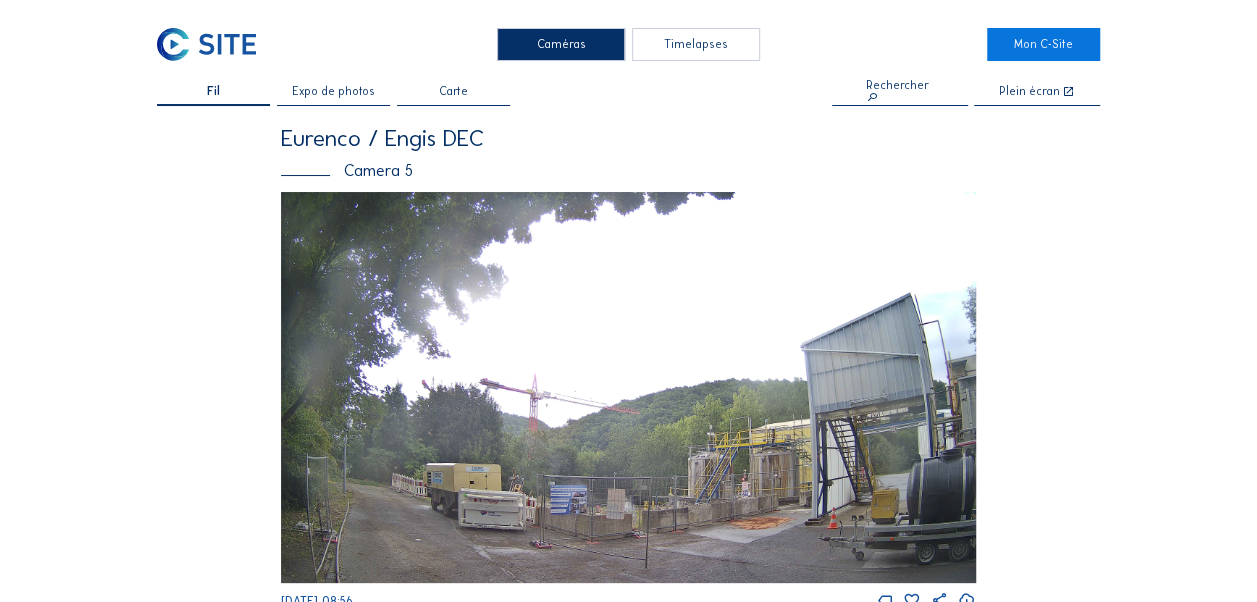 click on "Timelapses" at bounding box center [696, 44] 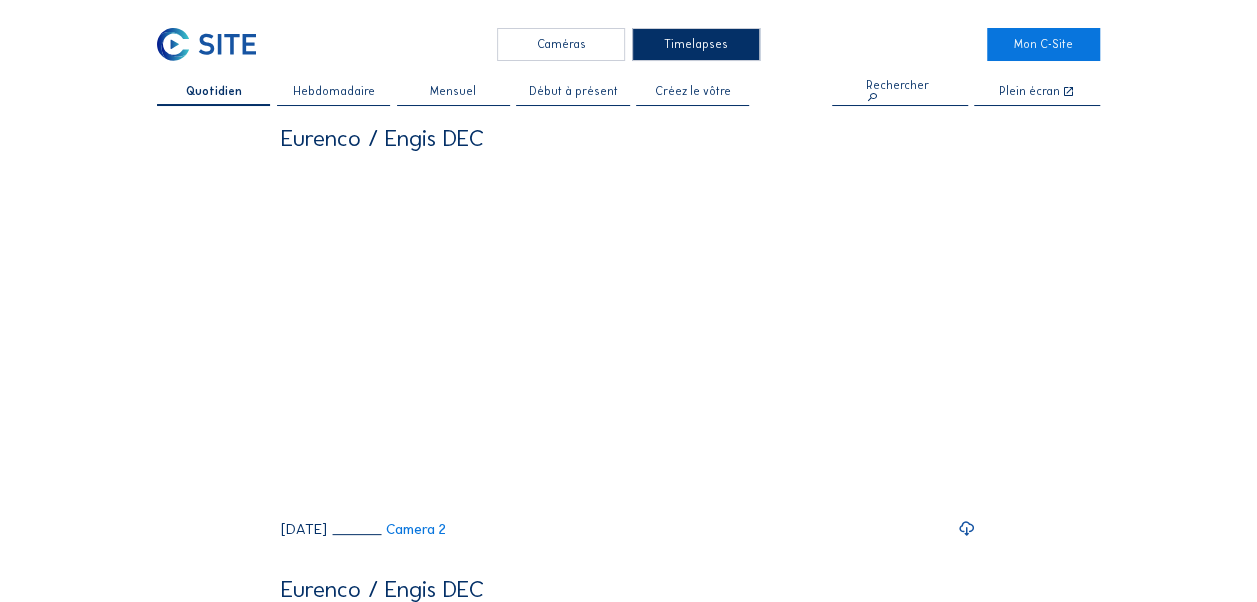 click on "Hebdomadaire" at bounding box center [333, 92] 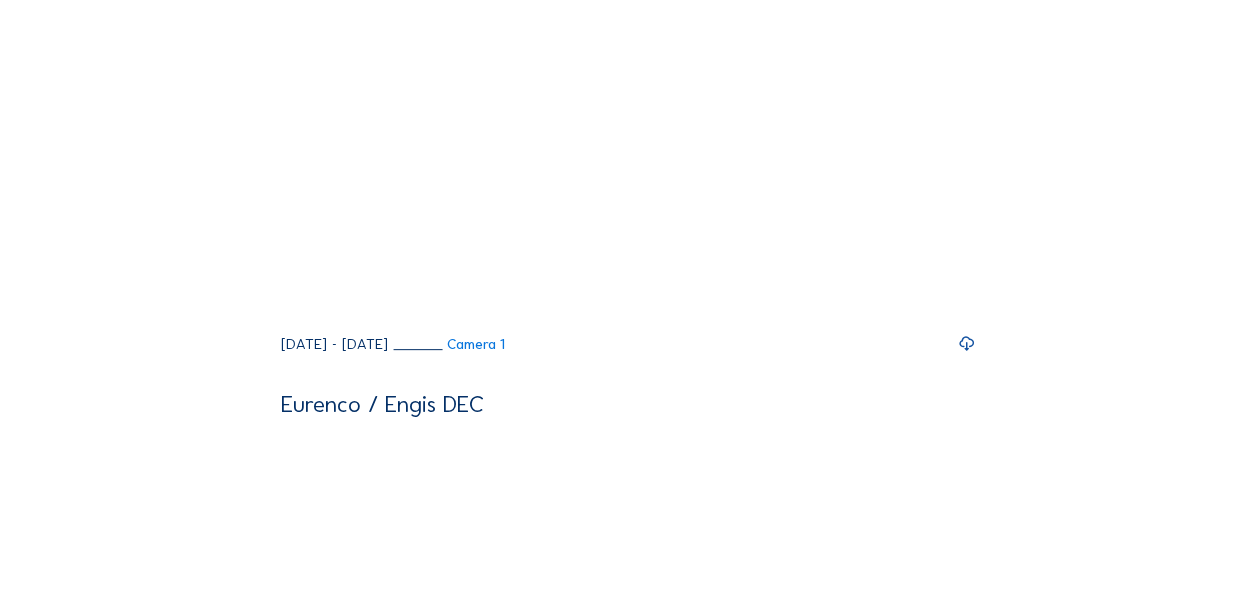 scroll, scrollTop: 200, scrollLeft: 0, axis: vertical 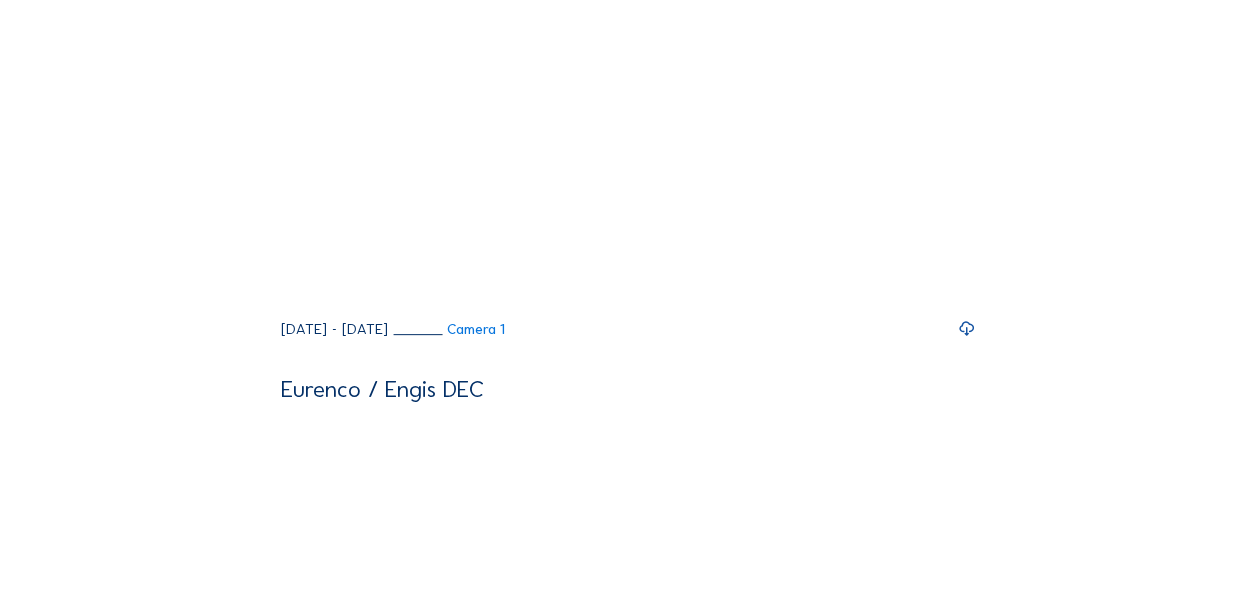 click at bounding box center (967, 329) 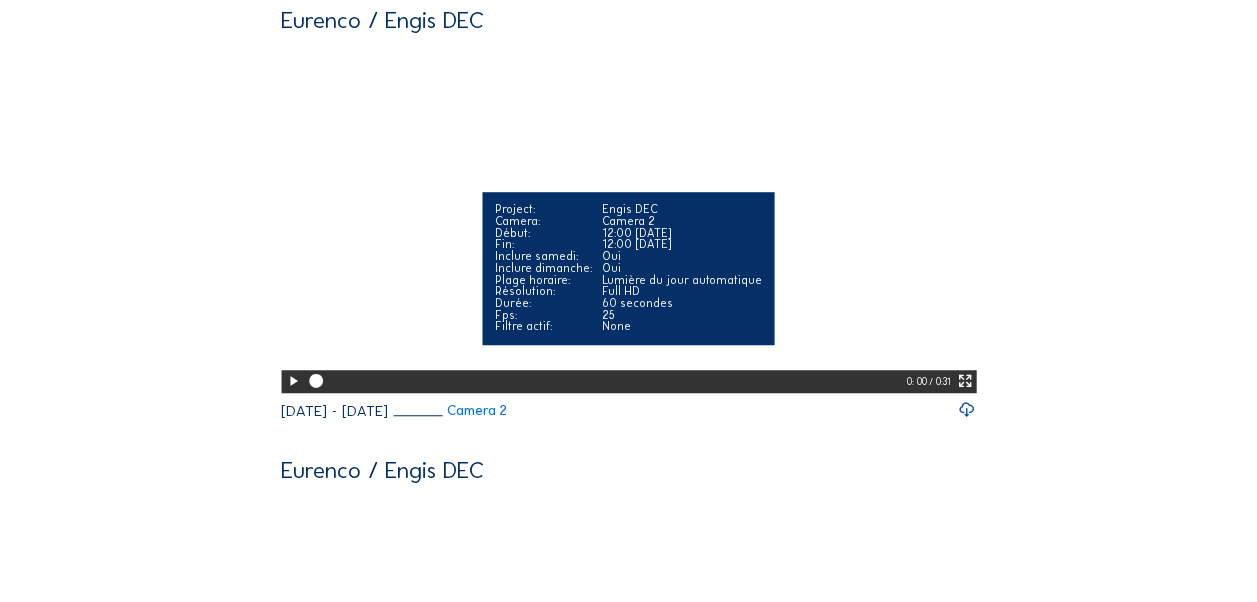 scroll, scrollTop: 600, scrollLeft: 0, axis: vertical 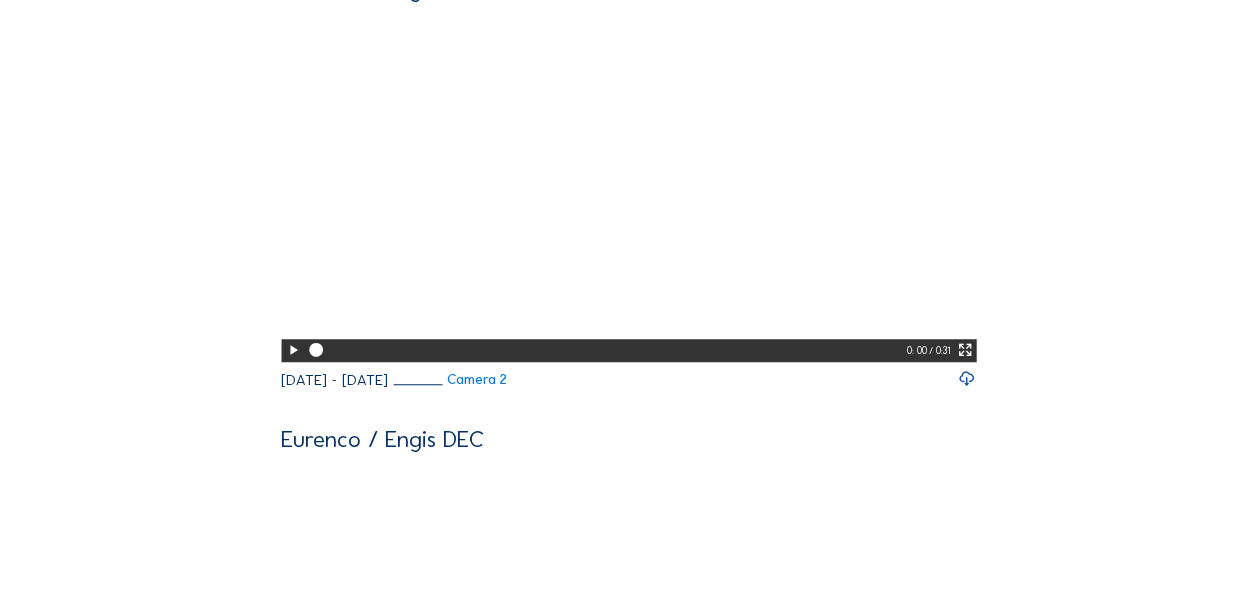 click at bounding box center (967, 379) 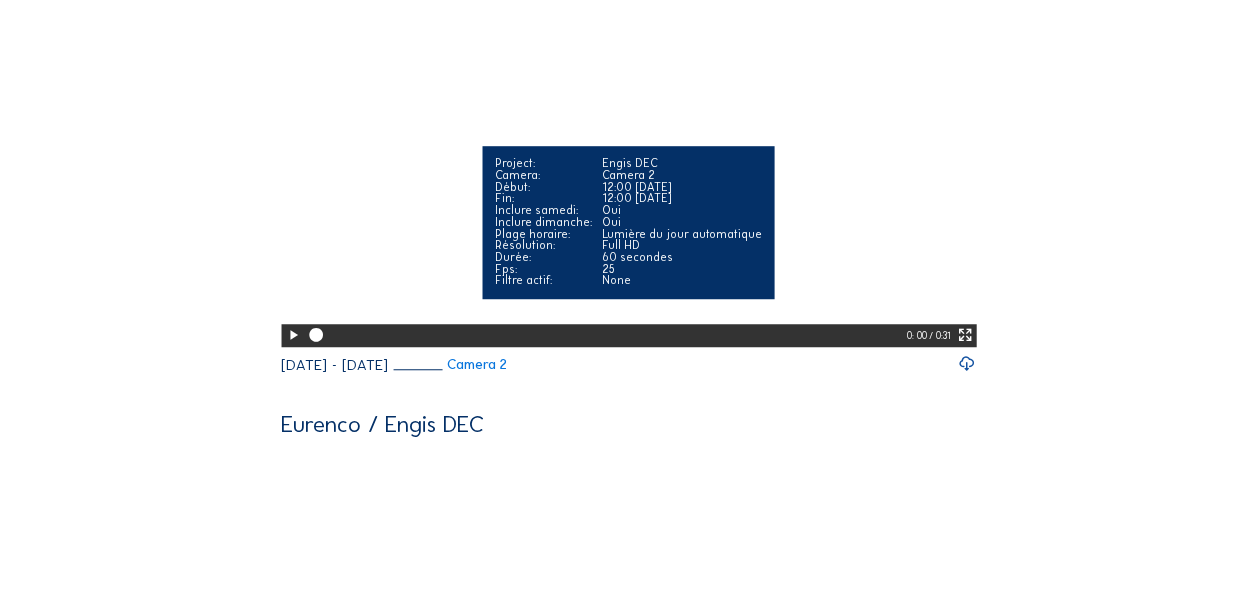 scroll, scrollTop: 700, scrollLeft: 0, axis: vertical 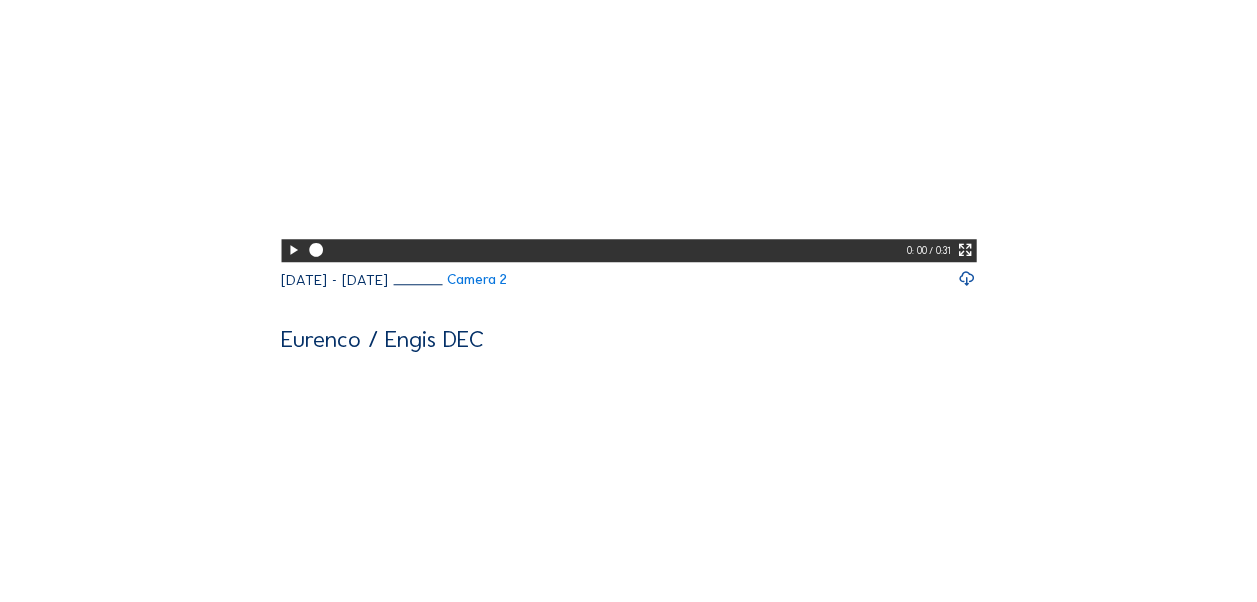 click on "Caméras   Timelapses  Mon C-Site Quotidien Hebdomadaire Mensuel Début à présent Créez le vôtre Rechercher   Plein écran  Eurenco / Engis DEC   Your browser does not support the video tag.   0: 00    / 0:34  Mo 07 Jul 2025 - Su 13 Jul 2025   Camera 1   Eurenco / Engis DEC   Your browser does not support the video tag.   0: 00    / 0:31  Mo 07 Jul 2025 - Su 13 Jul 2025   Camera 2   Eurenco / Engis DEC   Your browser does not support the video tag.   0: 00    / 0:32  Mo 07 Jul 2025 - Su 13 Jul 2025   Camera 3   Eurenco / Engis DEC   Your browser does not support the video tag.   0: 00    / 0:34  Mo 07 Jul 2025 - Su 13 Jul 2025   Camera 7   Eurenco / Engis DEC   Your browser does not support the video tag.   0: 00    / 0:34  Mo 07 Jul 2025 - Su 13 Jul 2025   Camera 4   Eurenco / Engis DEC   Your browser does not support the video tag.   0: 00    / 0:12  Mo 07 Jul 2025 - Su 13 Jul 2025   Camera 8   Eurenco / Engis DEC   Your browser does not support the video tag.   0: 00    / 0:34  Camera 6   0: 00   ou" at bounding box center (628, 1429) 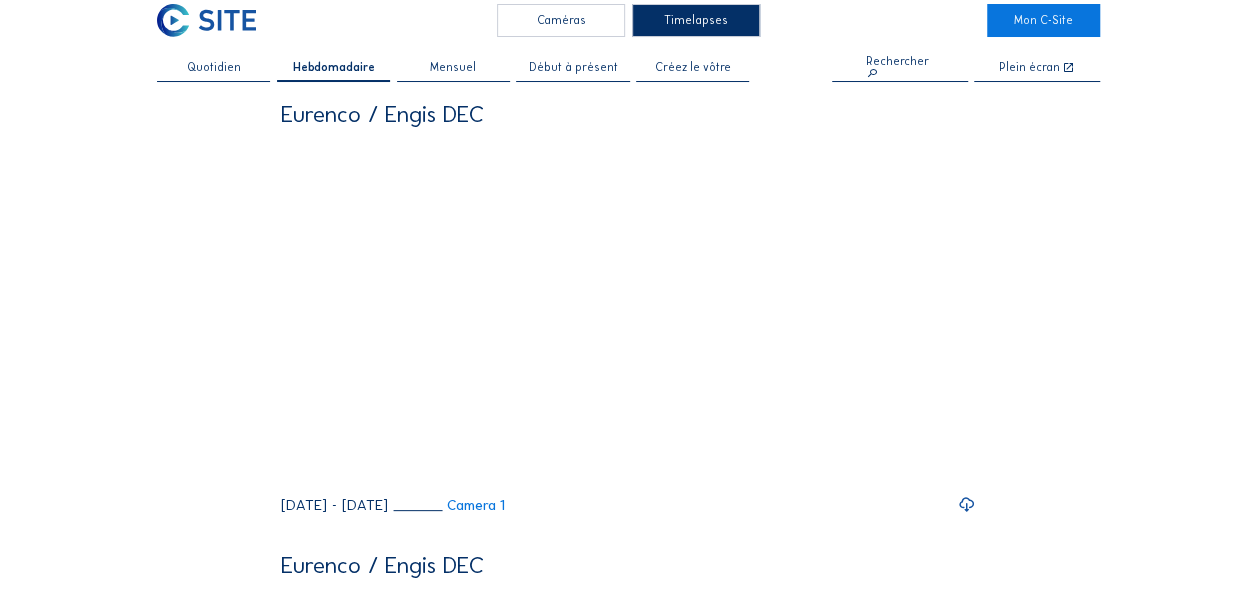 scroll, scrollTop: 0, scrollLeft: 0, axis: both 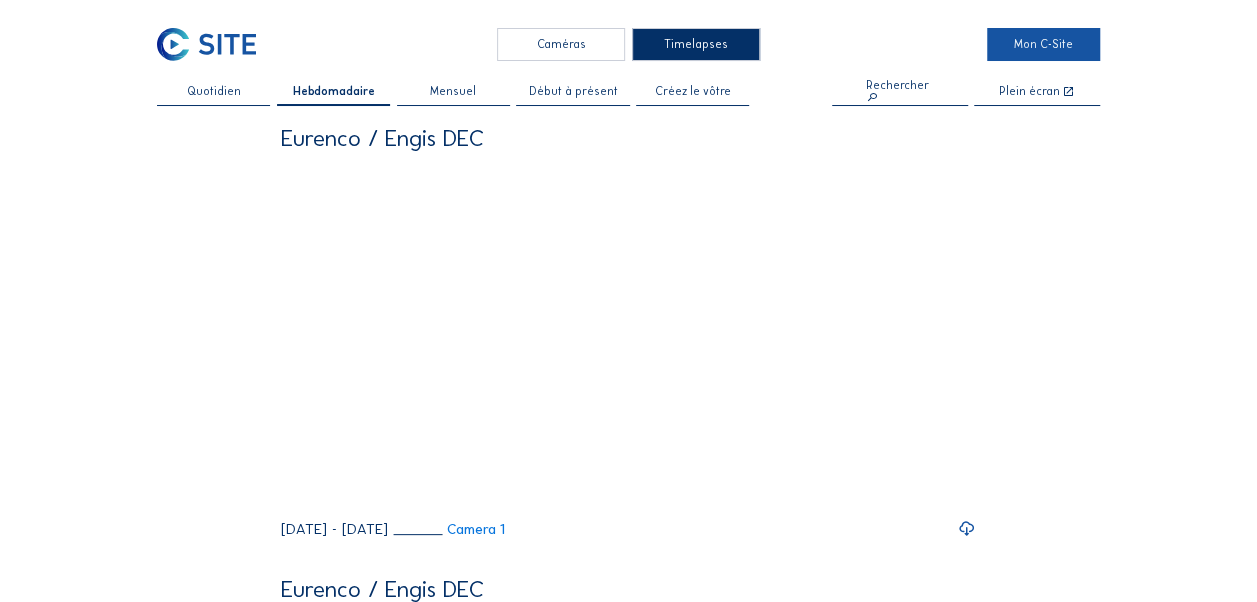 click on "Mon C-Site" at bounding box center (1043, 44) 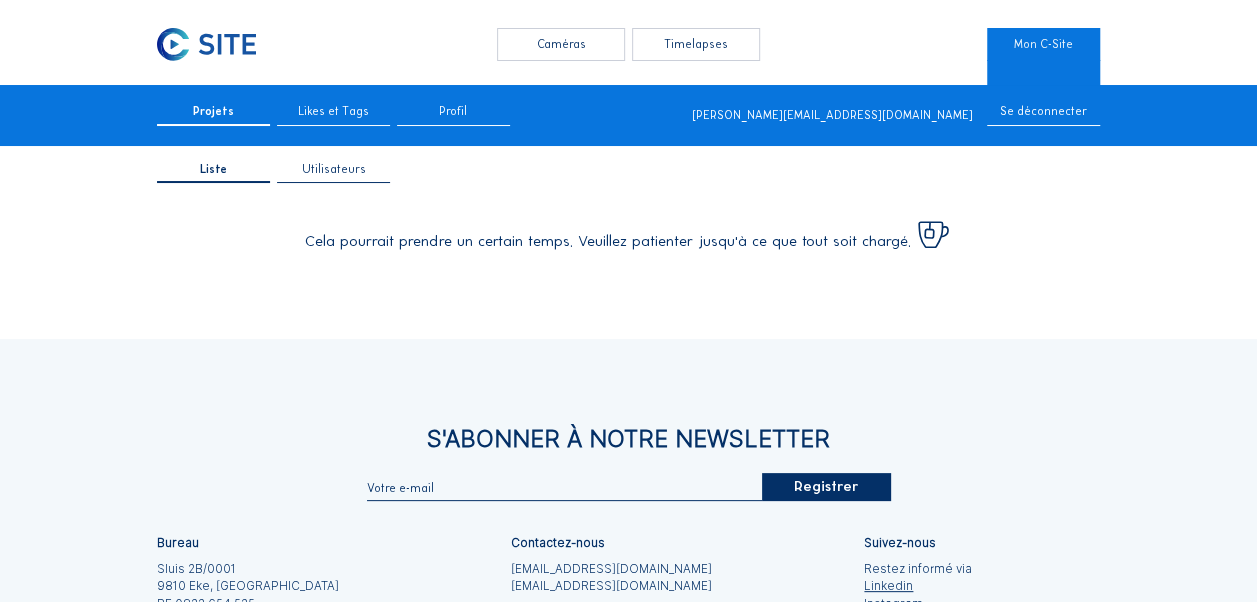 click on "Se déconnecter" at bounding box center [1043, 116] 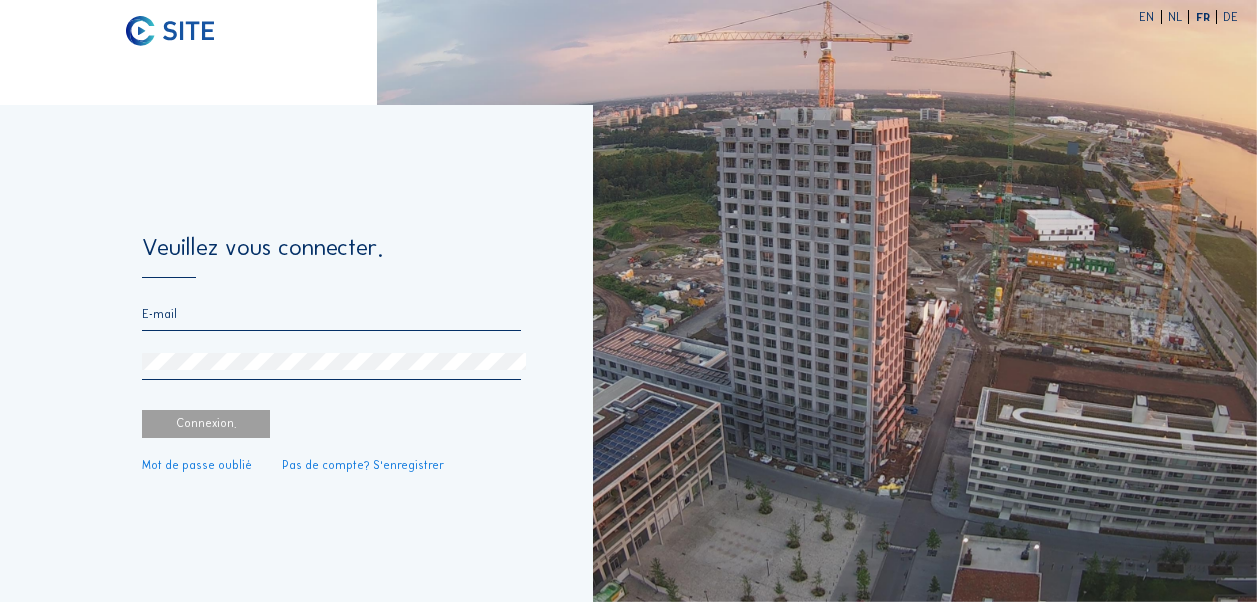 scroll, scrollTop: 0, scrollLeft: 0, axis: both 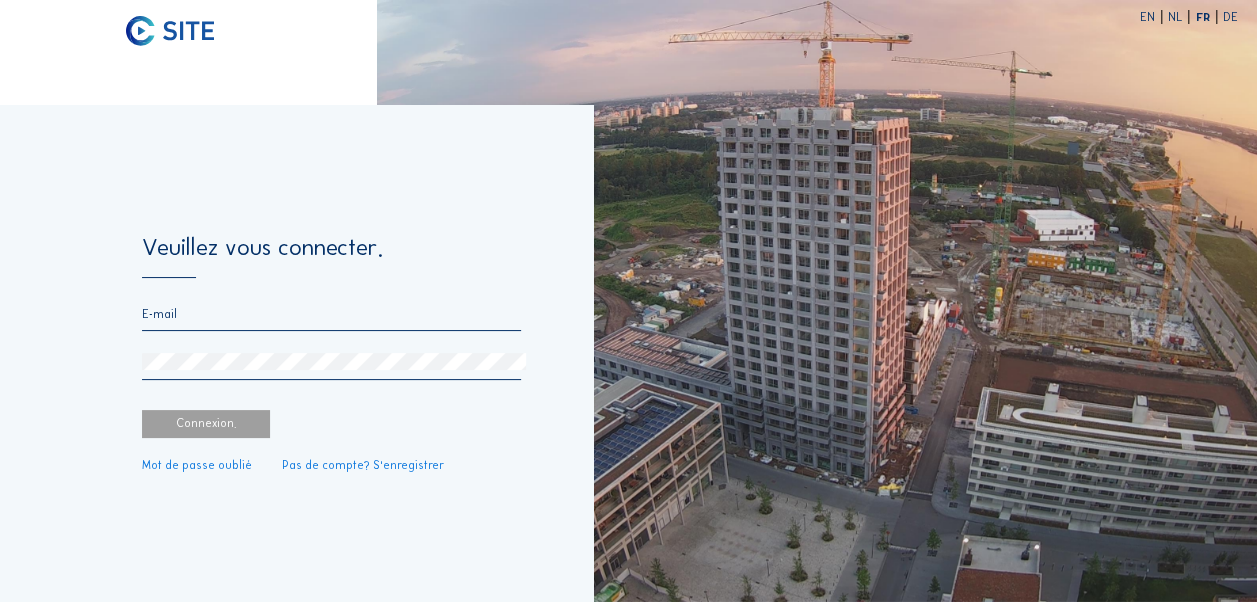 type on "[PERSON_NAME][EMAIL_ADDRESS][DOMAIN_NAME]" 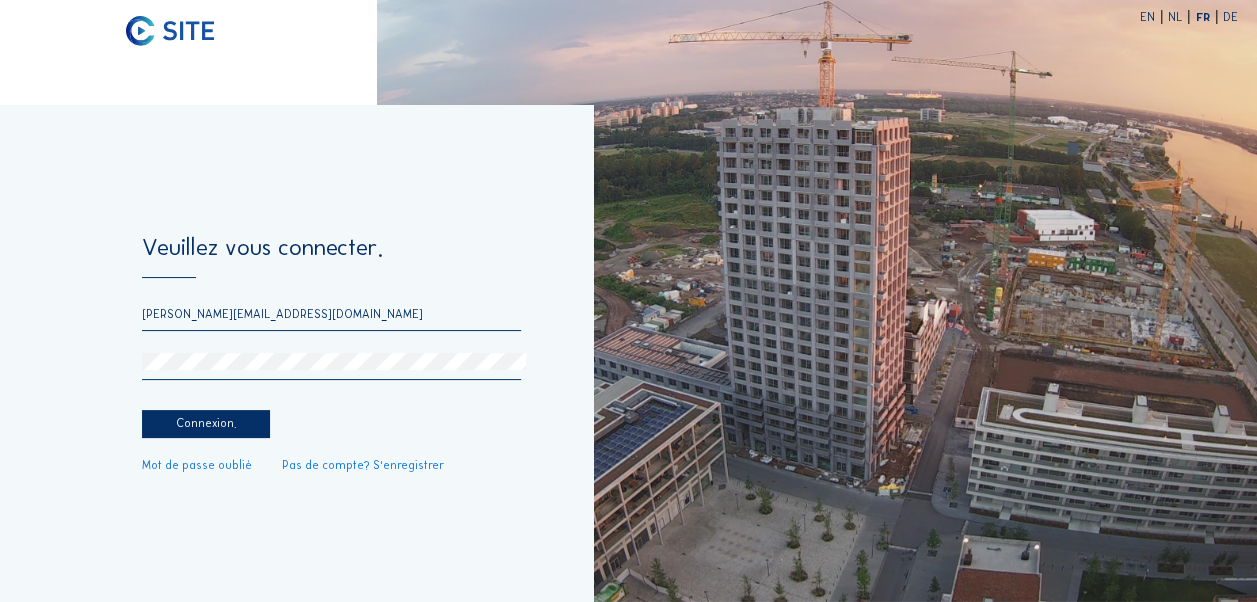 click on "Veuillez vous connecter.  [PERSON_NAME][EMAIL_ADDRESS][DOMAIN_NAME]  Connexion.   Mot de passe oublié   Pas de compte? S'enregistrer" at bounding box center (296, 353) 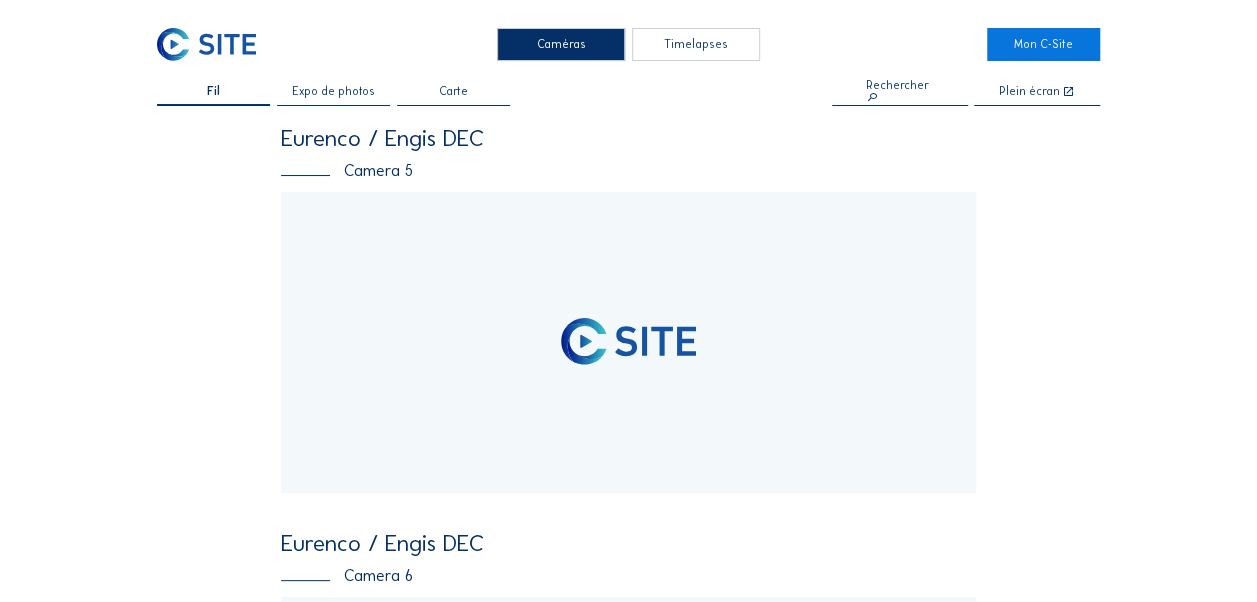 click on "Timelapses" at bounding box center [696, 44] 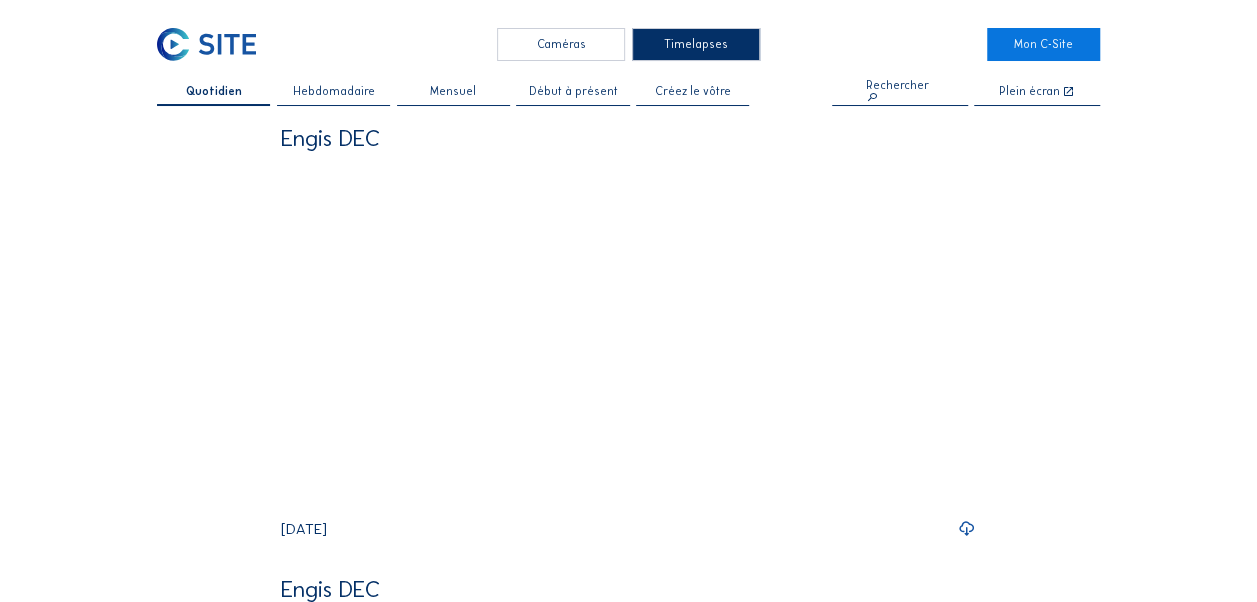 click on "Hebdomadaire" at bounding box center [333, 92] 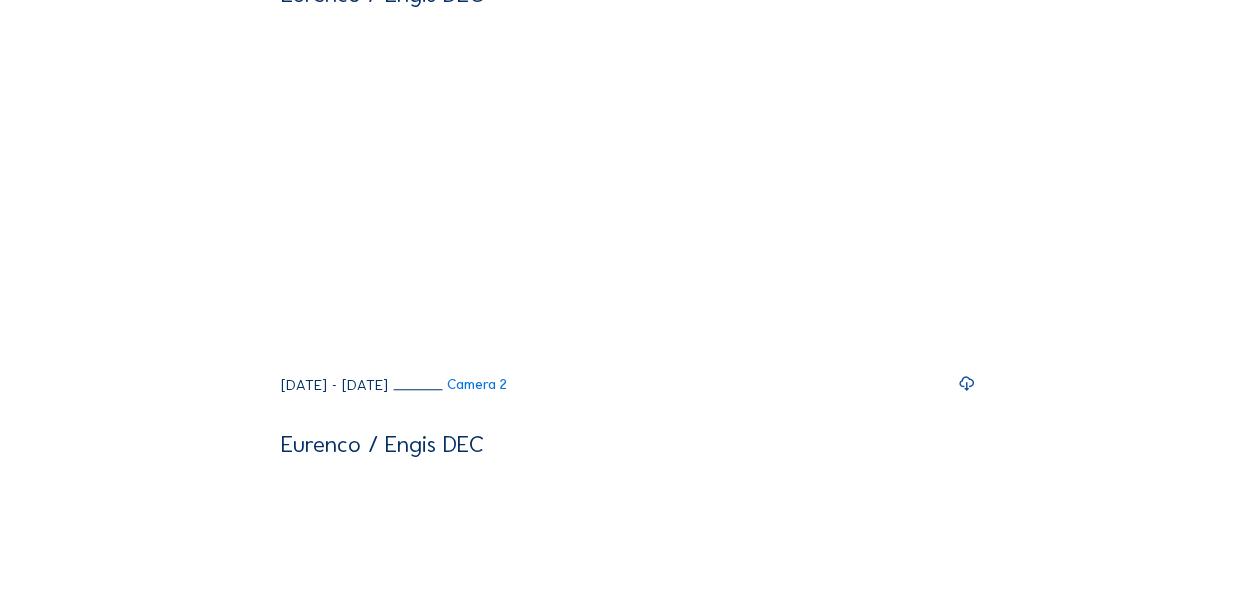 scroll, scrollTop: 600, scrollLeft: 0, axis: vertical 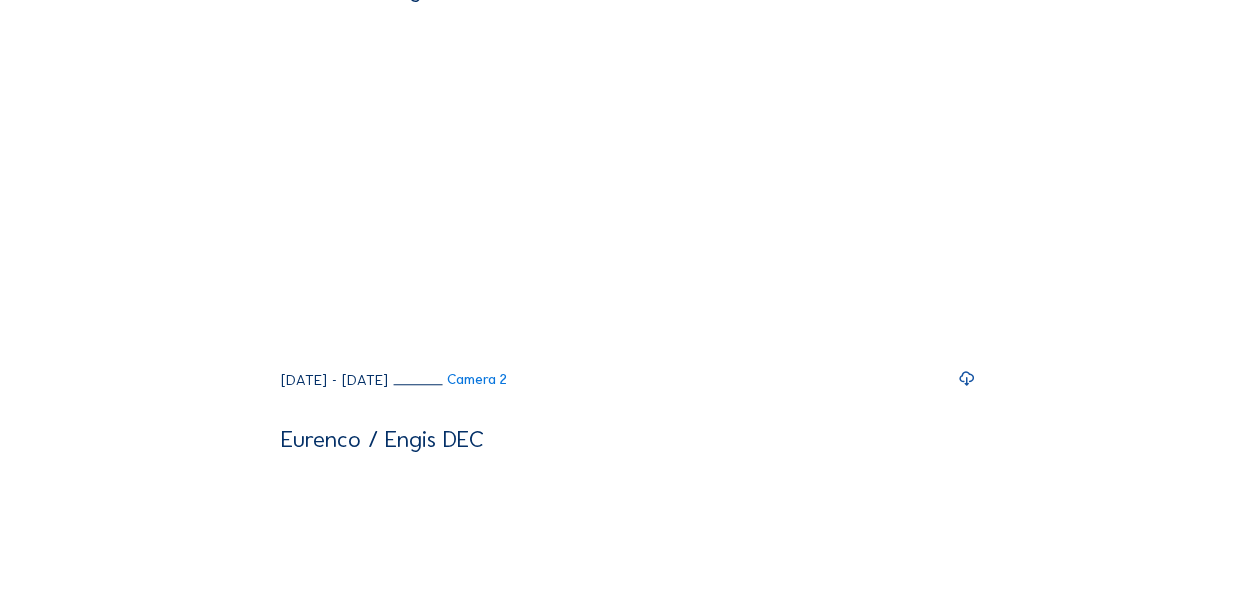 click at bounding box center (967, 379) 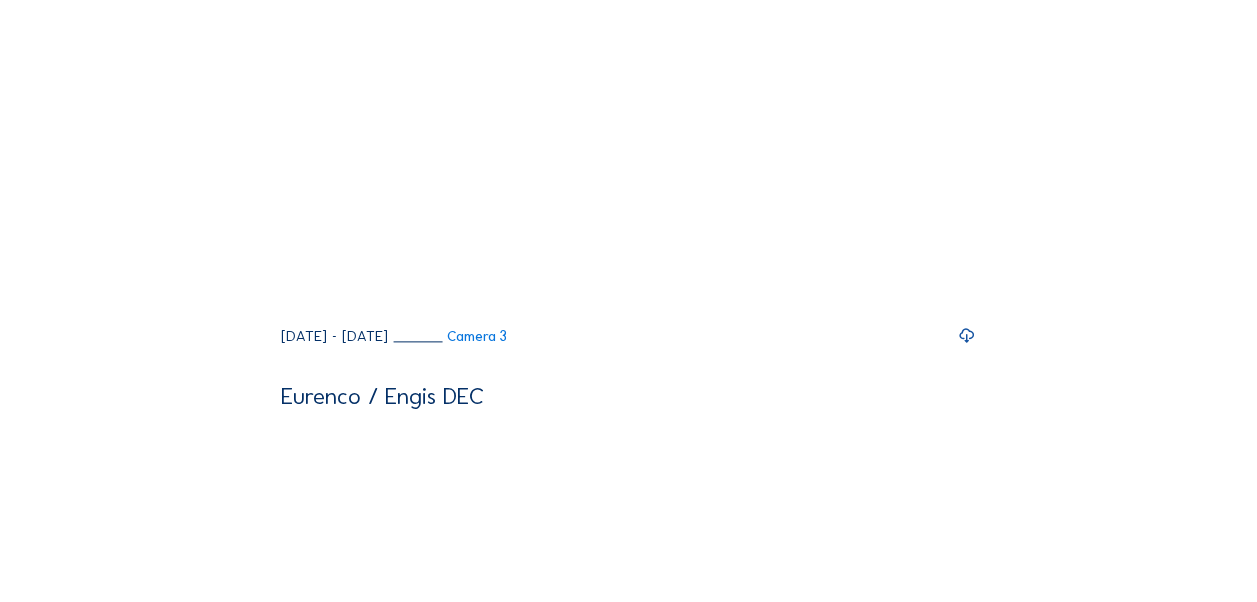 scroll, scrollTop: 1100, scrollLeft: 0, axis: vertical 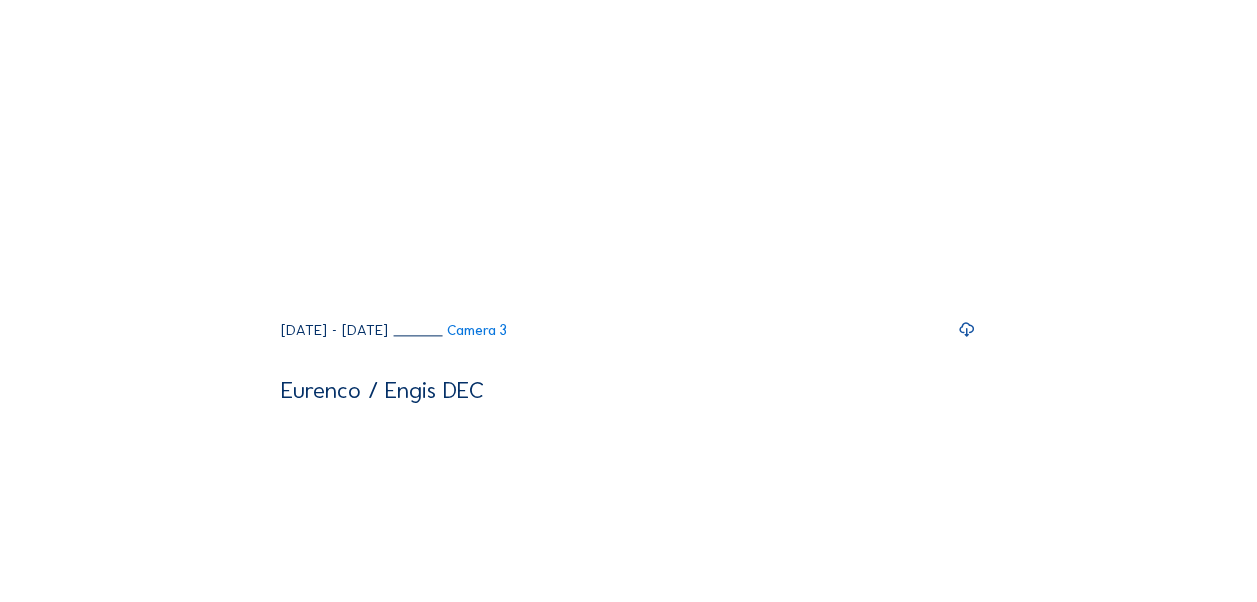 click at bounding box center (967, 330) 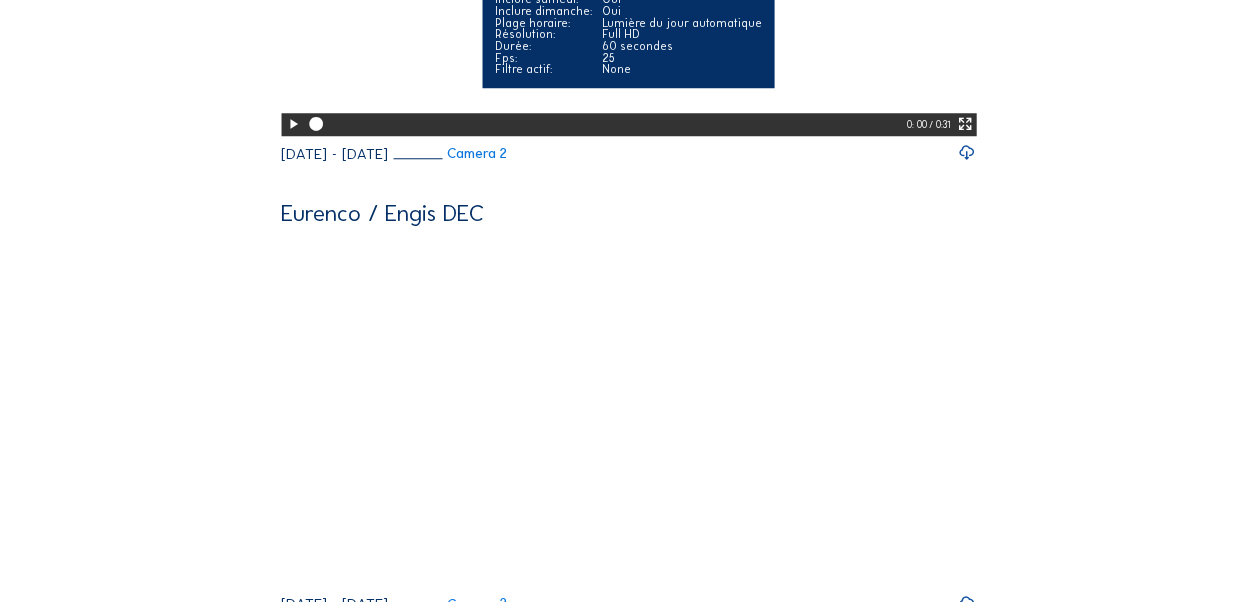 scroll, scrollTop: 700, scrollLeft: 0, axis: vertical 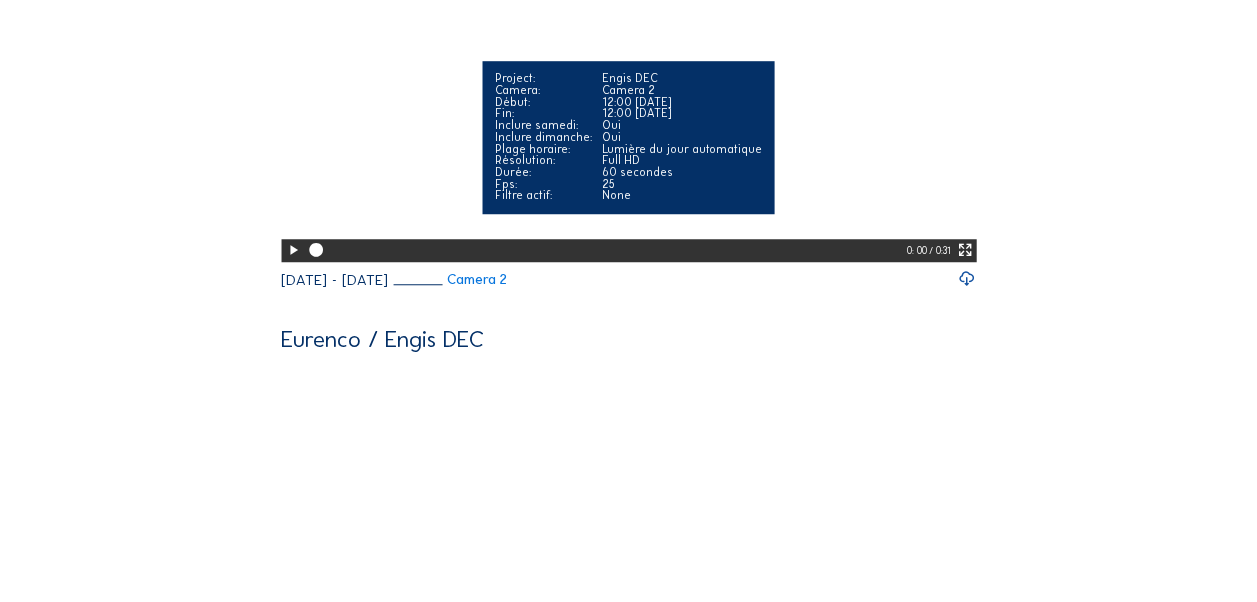 click at bounding box center (293, 250) 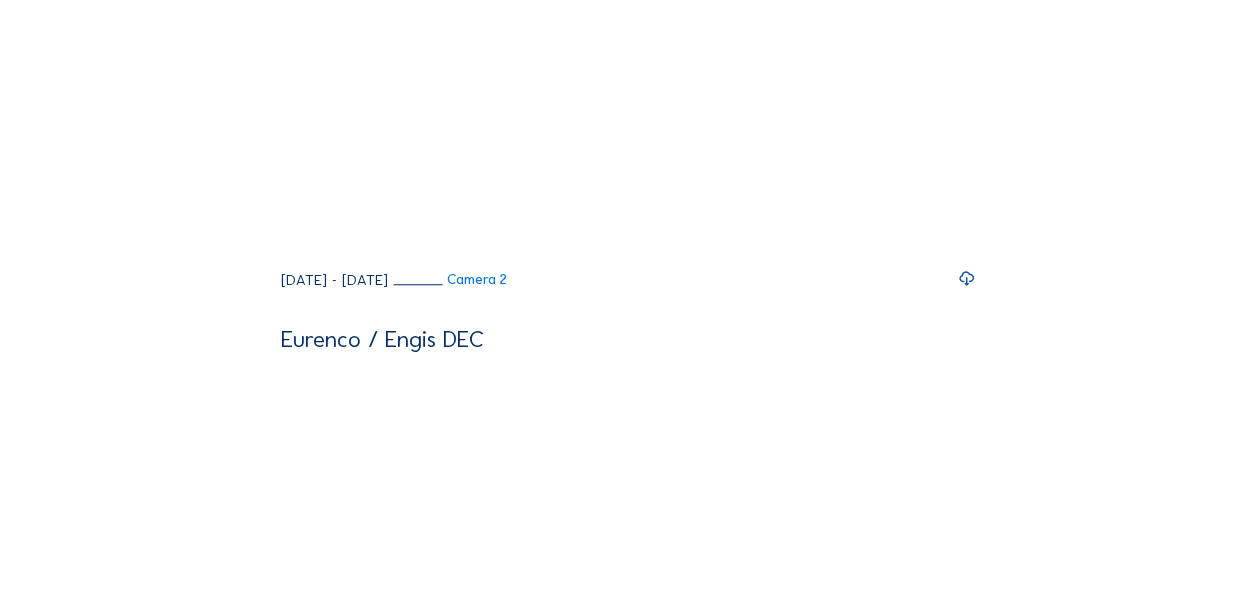 click at bounding box center (967, 279) 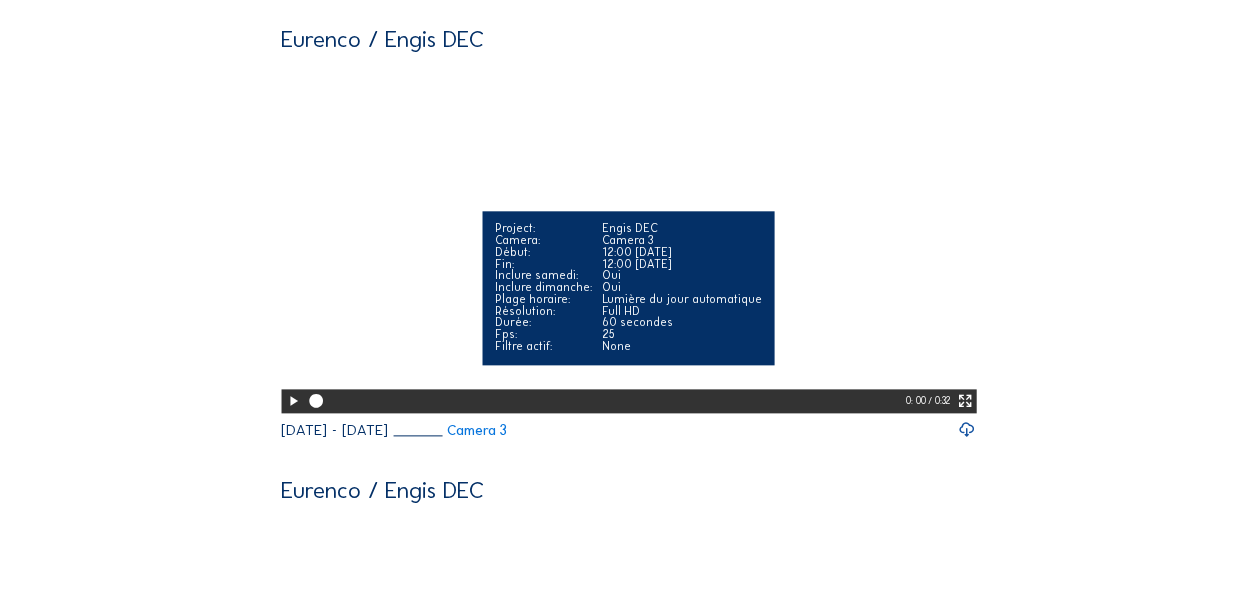 click at bounding box center [293, 401] 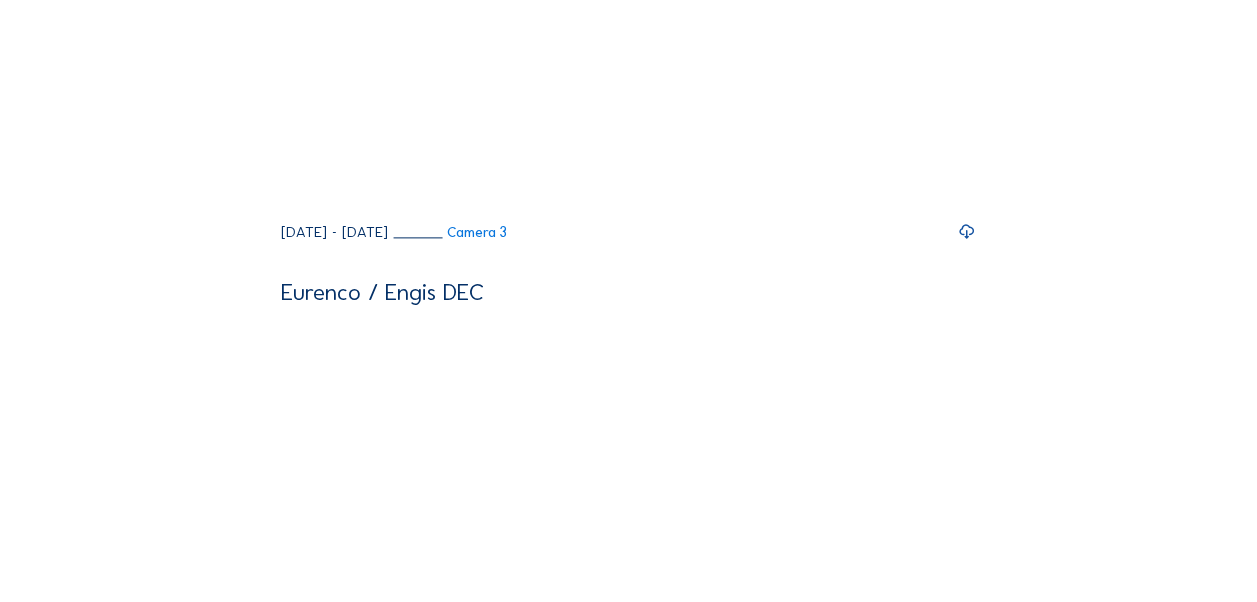 scroll, scrollTop: 1200, scrollLeft: 0, axis: vertical 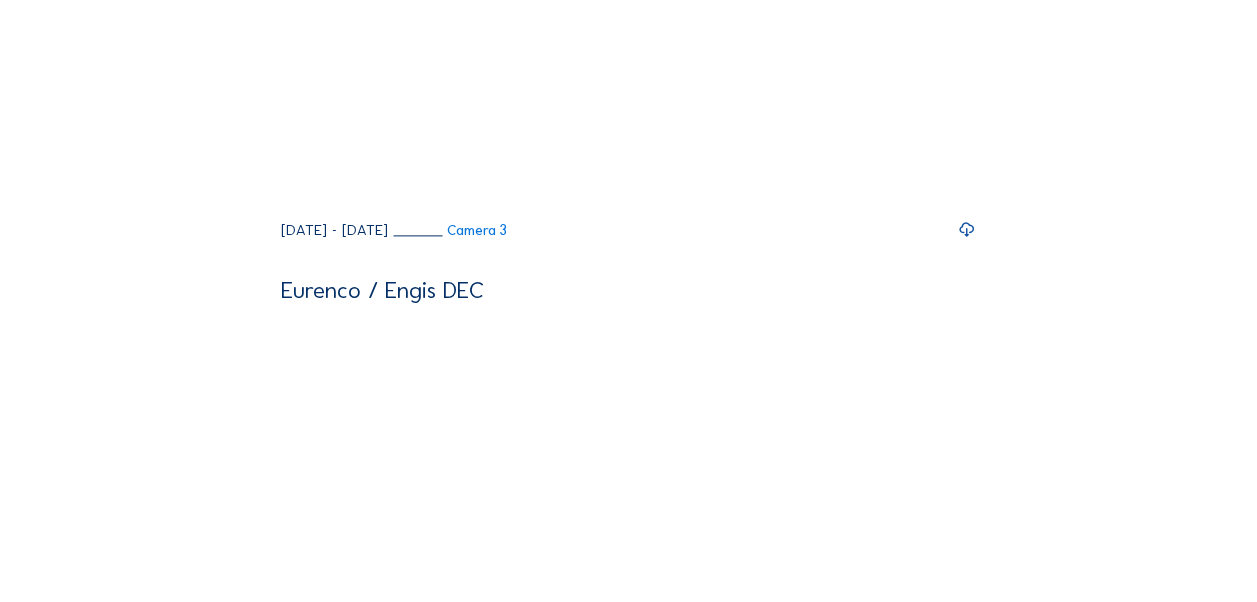 click on "Quotidien Hebdomadaire Mensuel Début à présent Créez le vôtre Rechercher   Plein écran  Eurenco / Engis DEC   Your browser does not support the video tag.   0: 00    / 0:34  [DATE] - [DATE]   Camera 1   Eurenco / Engis DEC   Your browser does not support the video tag.  0: 31   / 0:31  [DATE] - [DATE]   Camera 2   Eurenco / Engis DEC   Your browser does not support the video tag.  0: 32   / 0:32  [DATE] - [DATE]   Camera 3   Eurenco / Engis DEC   Your browser does not support the video tag.   0: 00    / 0:34  [DATE] - [DATE]   Camera 7   Eurenco / Engis DEC   Your browser does not support the video tag.   0: 00    / 0:34  [DATE] - [DATE]   Camera 4   Eurenco / Engis DEC   Your browser does not support the video tag.   0: 00    / 0:12  [DATE] - [DATE]   Camera 8   Eurenco / Engis DEC   Your browser does not support the video tag.   0: 00    / 0:34  [DATE] - [DATE]   Camera 6   0: 00    / 0:32" at bounding box center (628, 688) 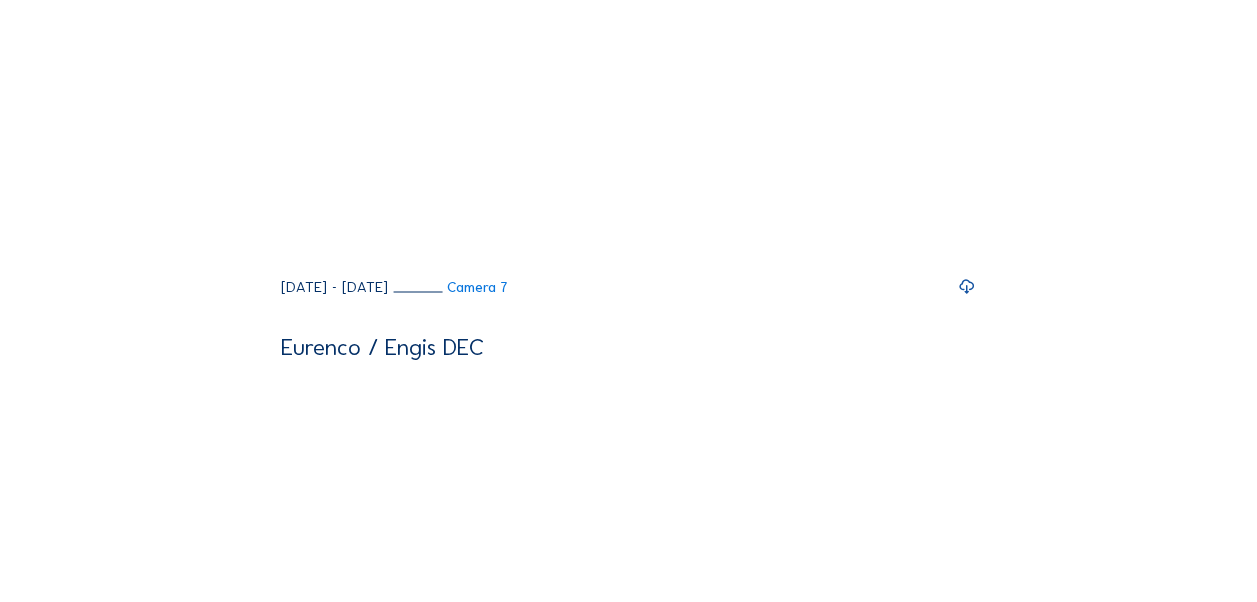 scroll, scrollTop: 1600, scrollLeft: 0, axis: vertical 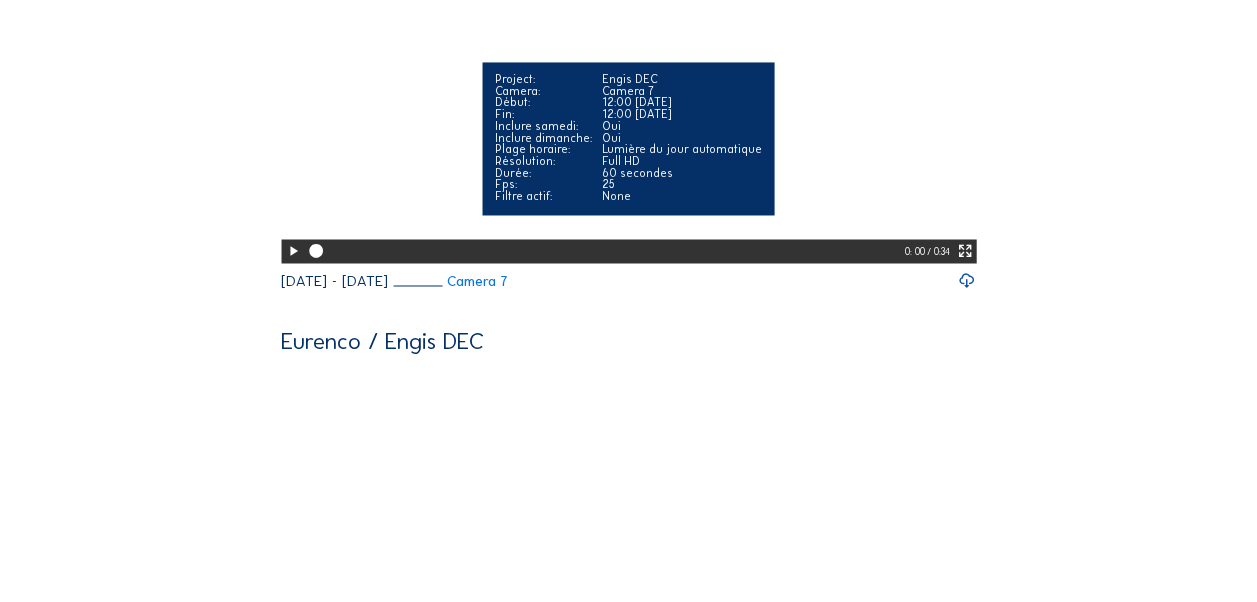click at bounding box center [293, 251] 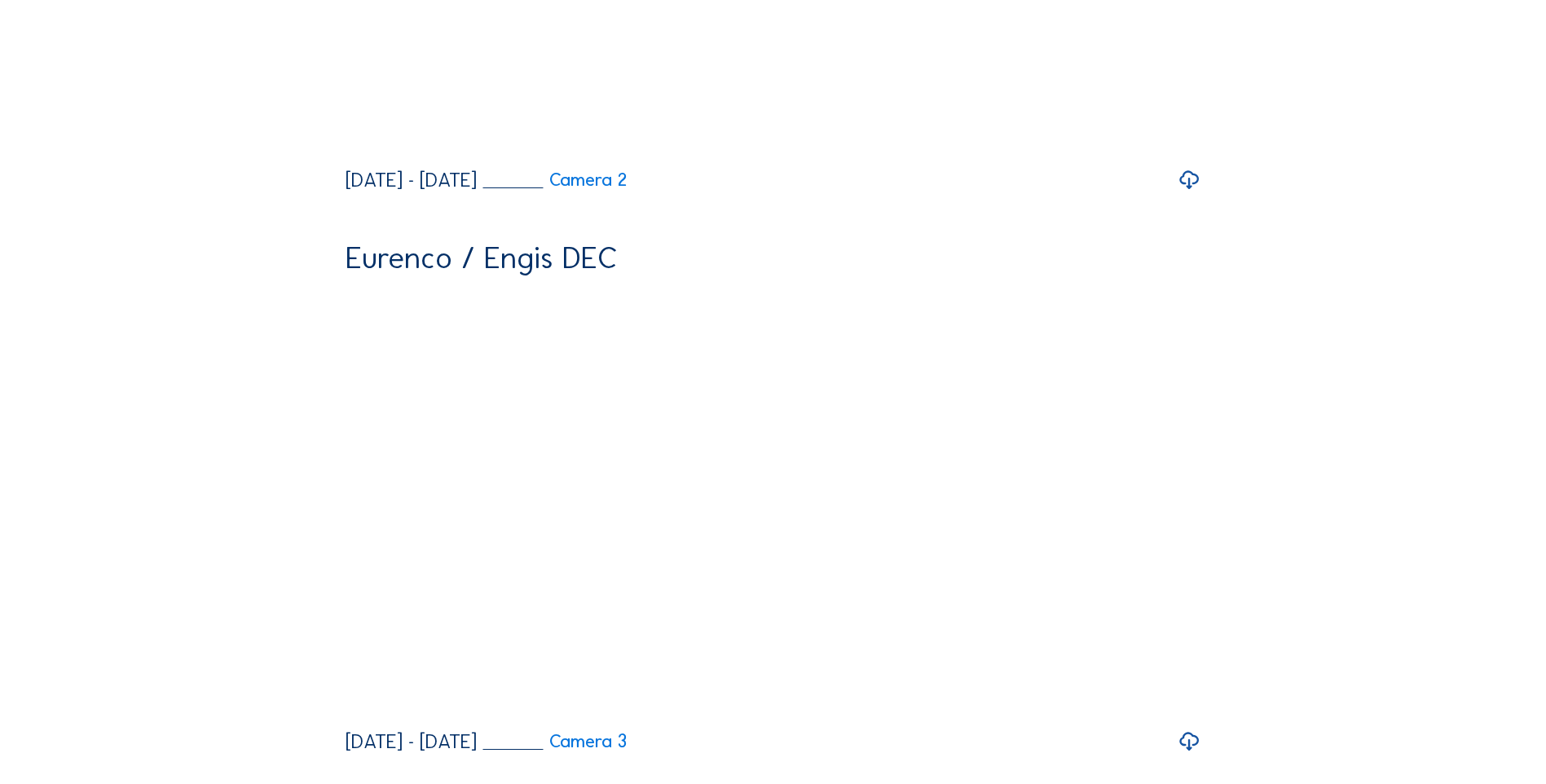 scroll, scrollTop: 1138, scrollLeft: 0, axis: vertical 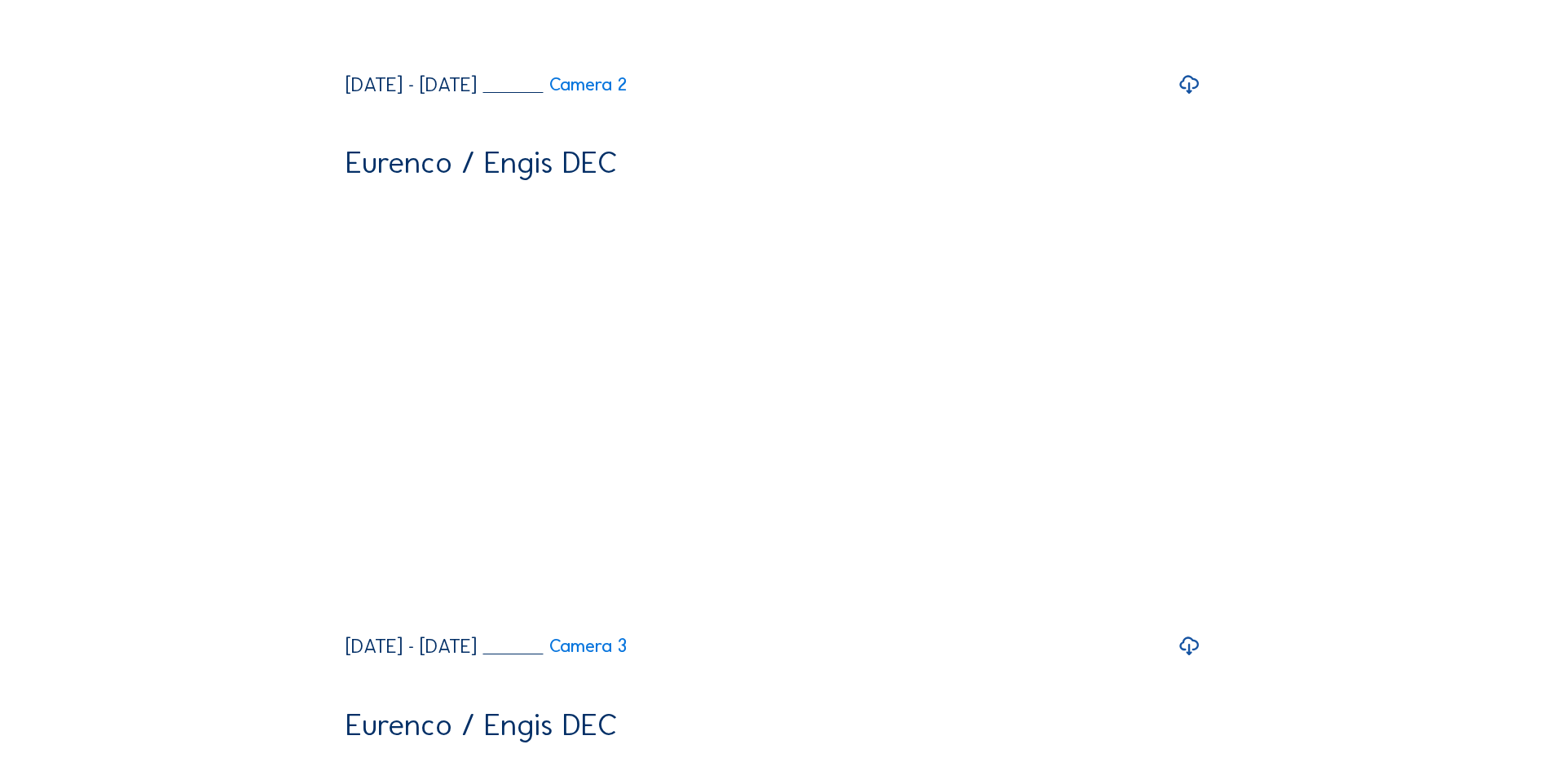drag, startPoint x: 1013, startPoint y: 213, endPoint x: 1022, endPoint y: 227, distance: 16.643317 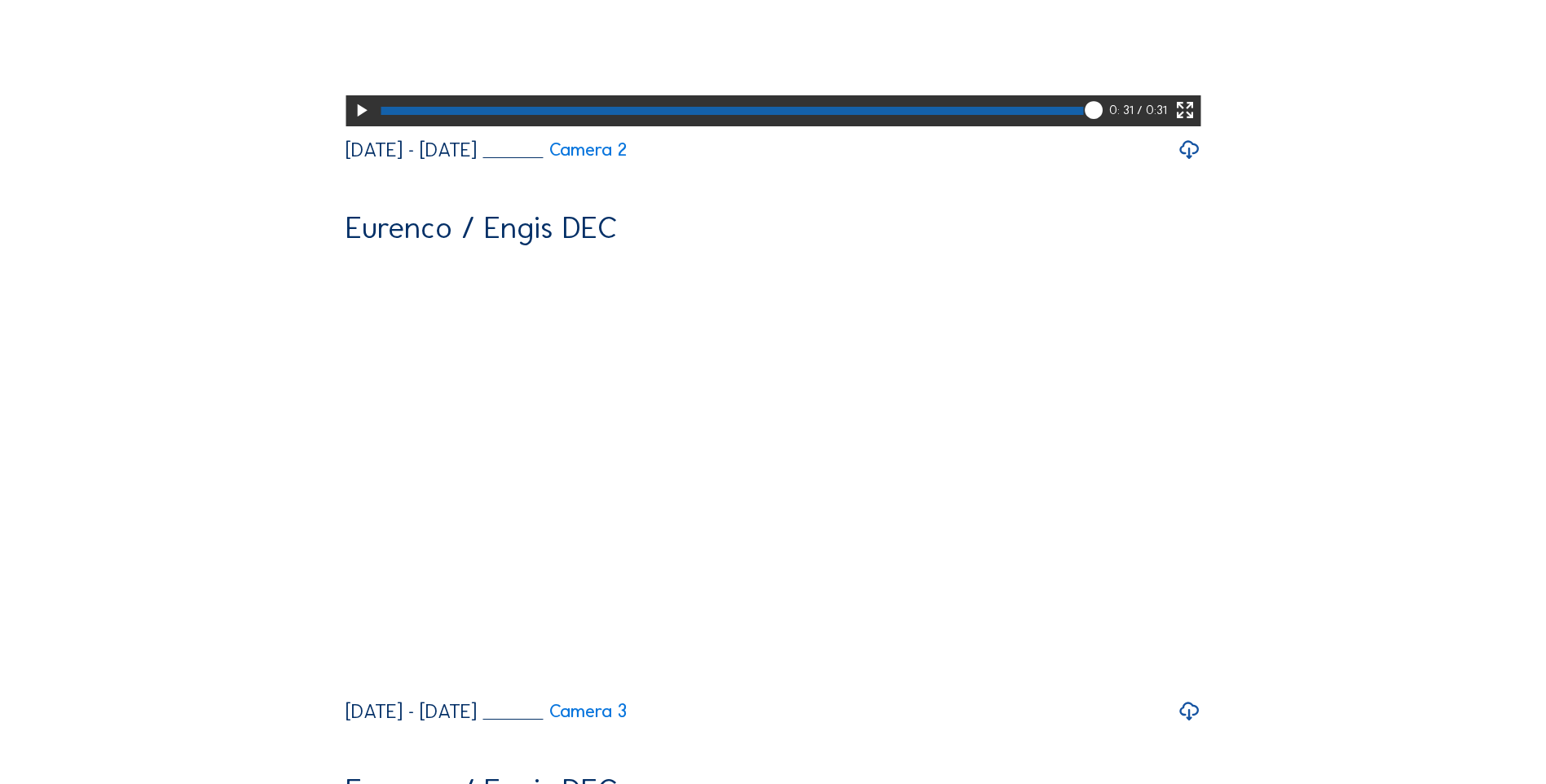 scroll, scrollTop: 975, scrollLeft: 0, axis: vertical 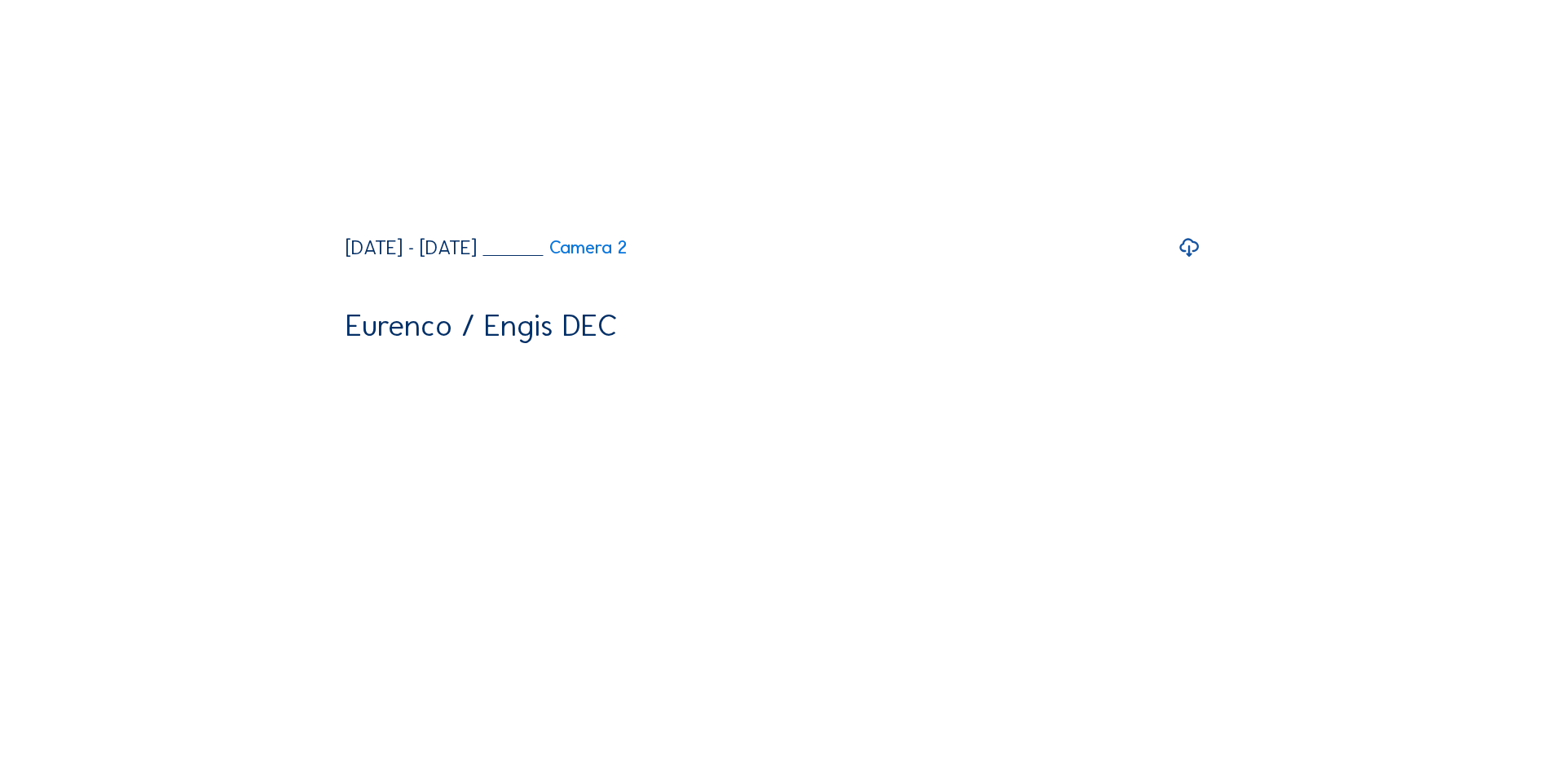click at bounding box center (1189, 248) 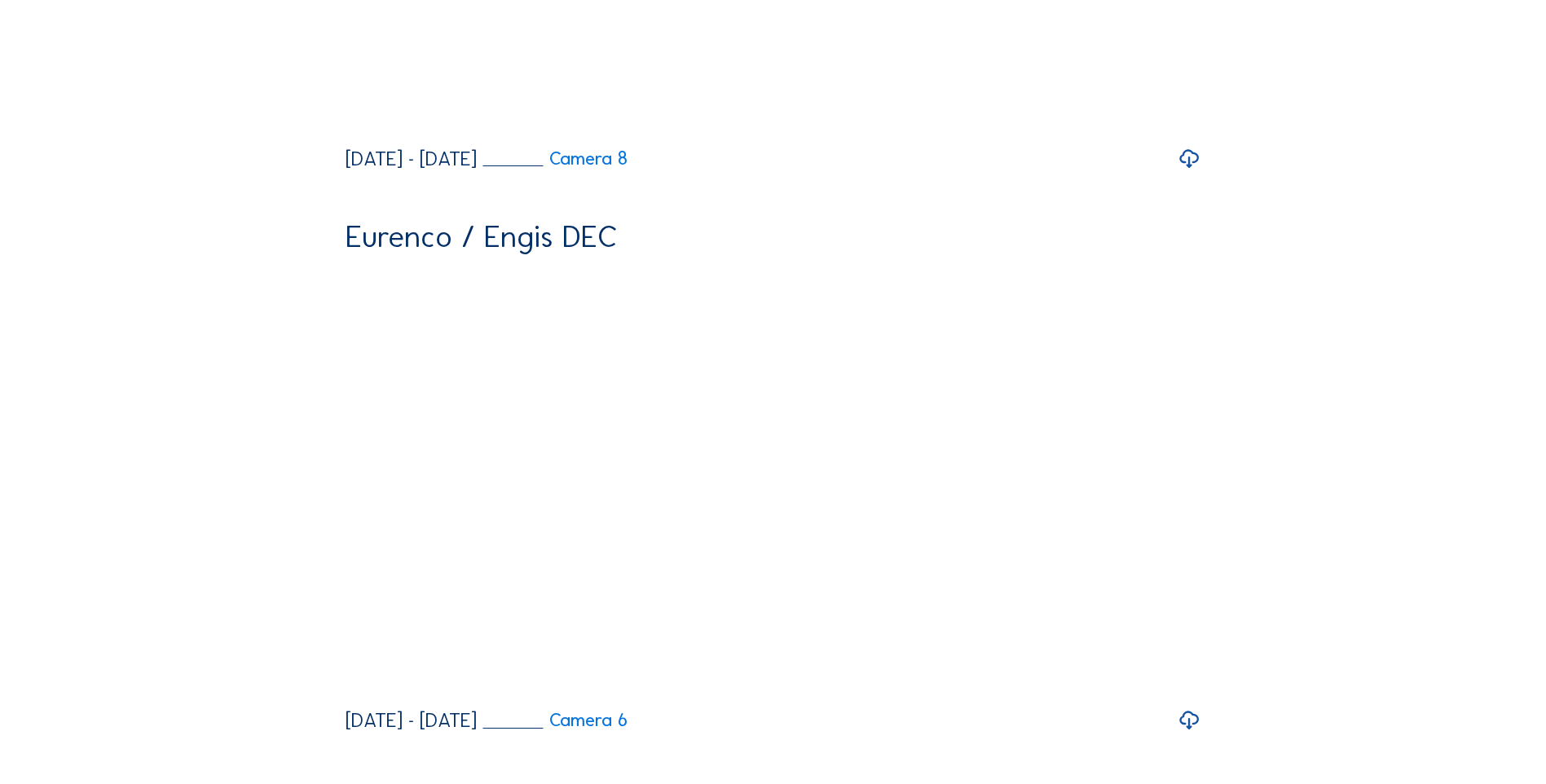 scroll, scrollTop: 3338, scrollLeft: 0, axis: vertical 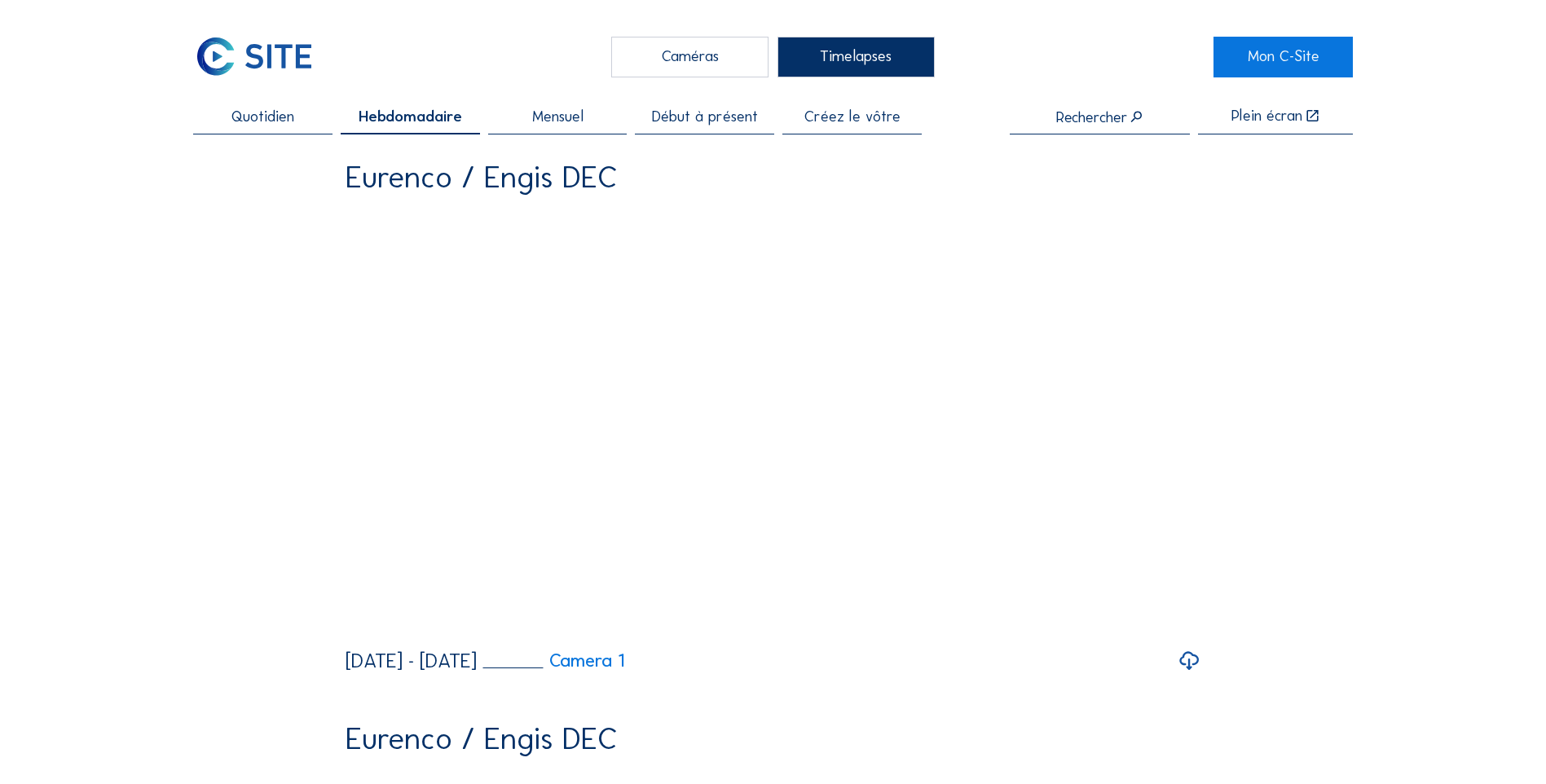 click on "Caméras" at bounding box center (689, 57) 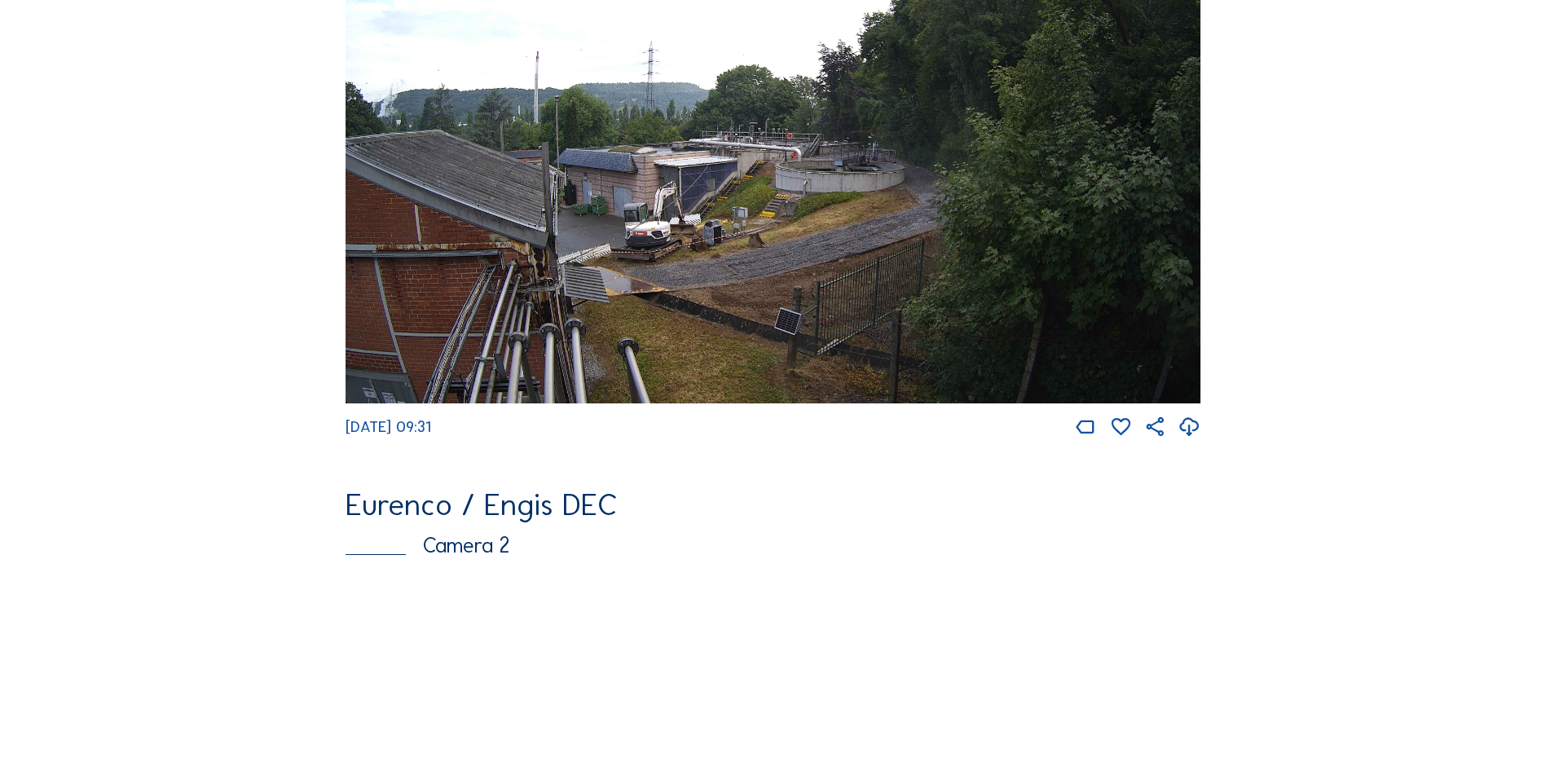 scroll, scrollTop: 103, scrollLeft: 0, axis: vertical 